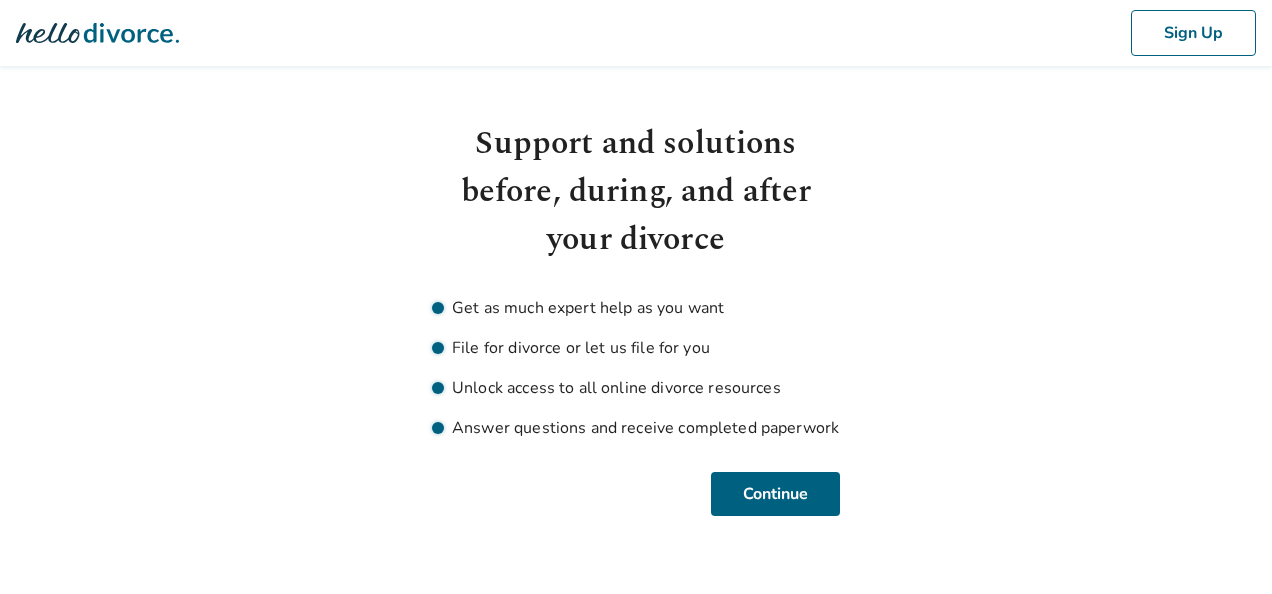 scroll, scrollTop: 0, scrollLeft: 0, axis: both 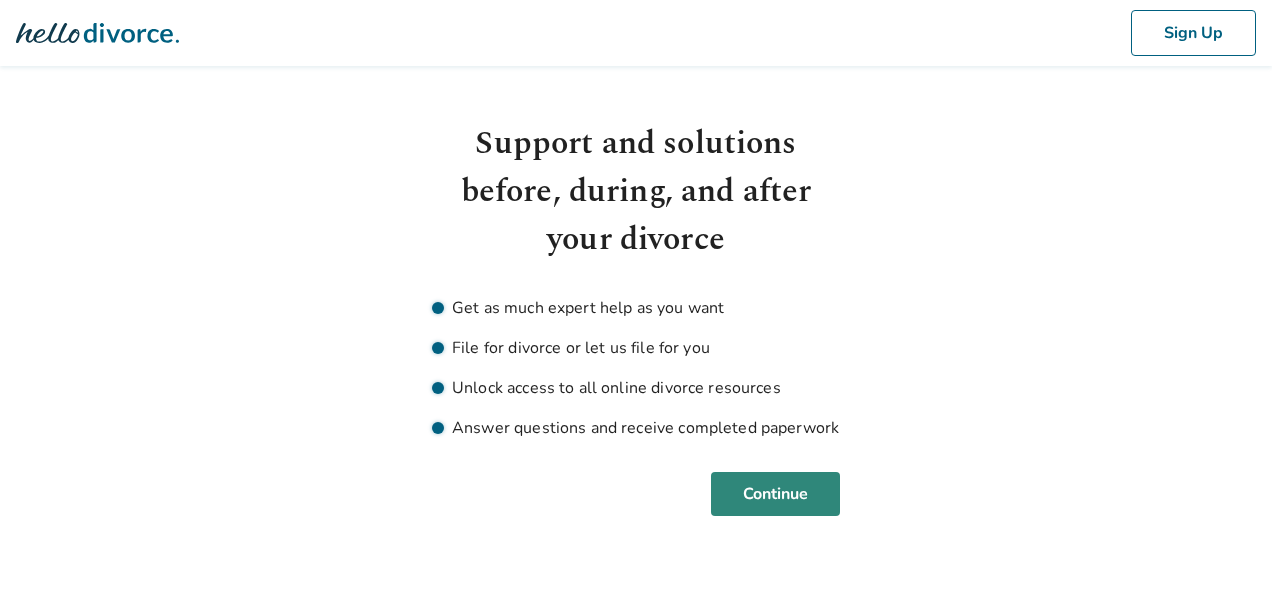 click on "Continue" at bounding box center [775, 494] 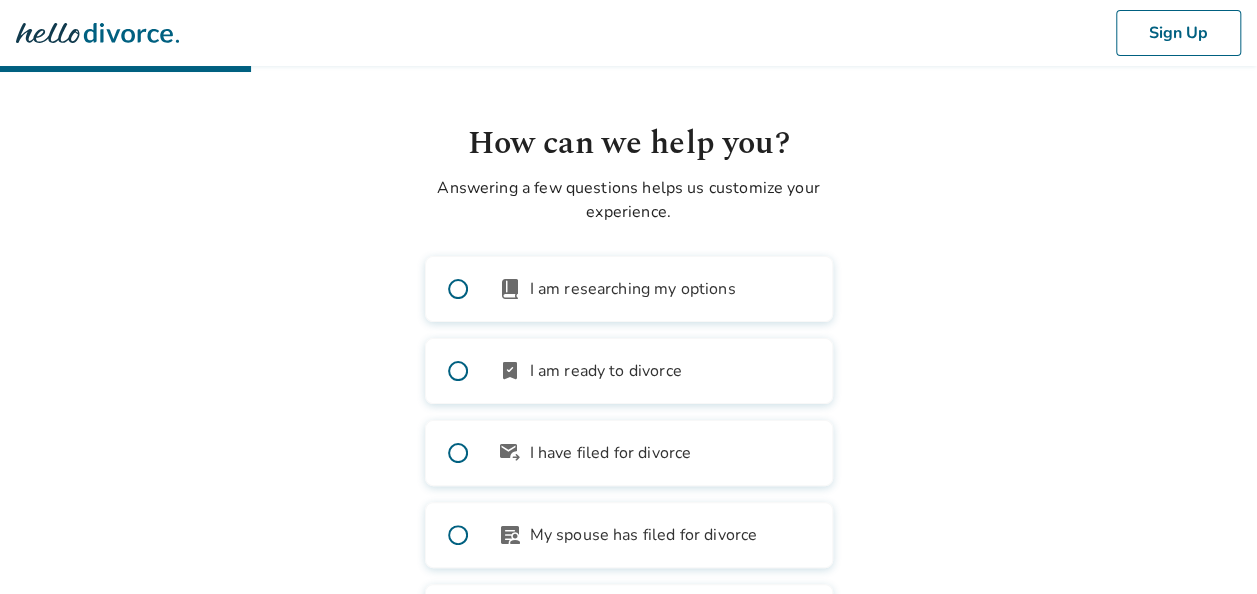 click at bounding box center (458, 535) 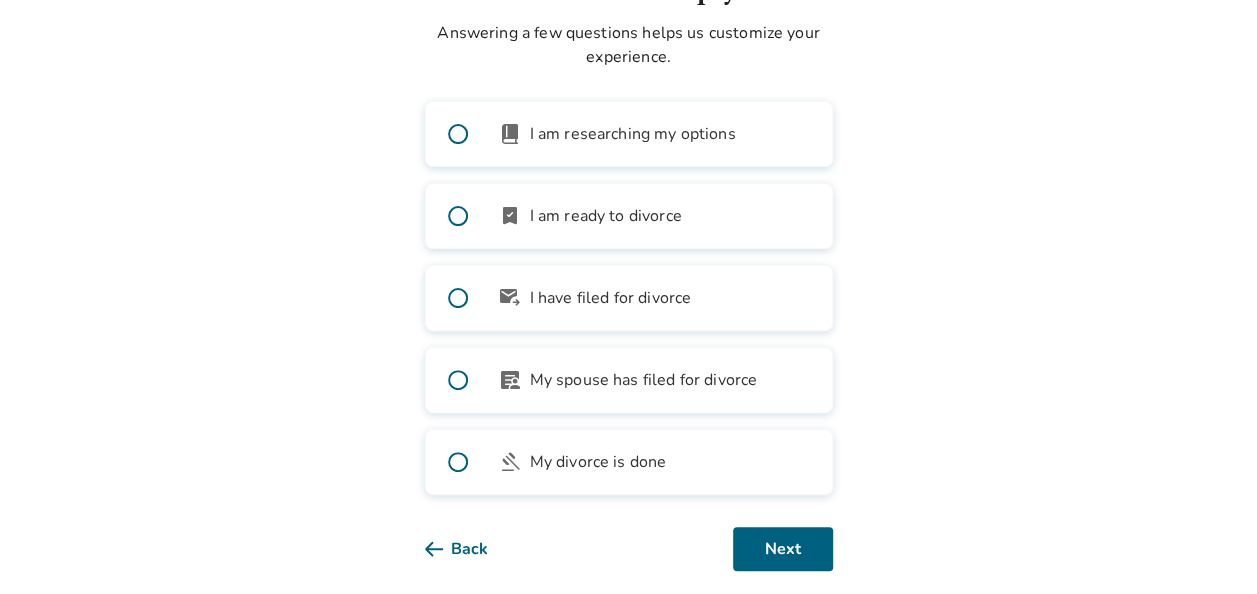 scroll, scrollTop: 176, scrollLeft: 0, axis: vertical 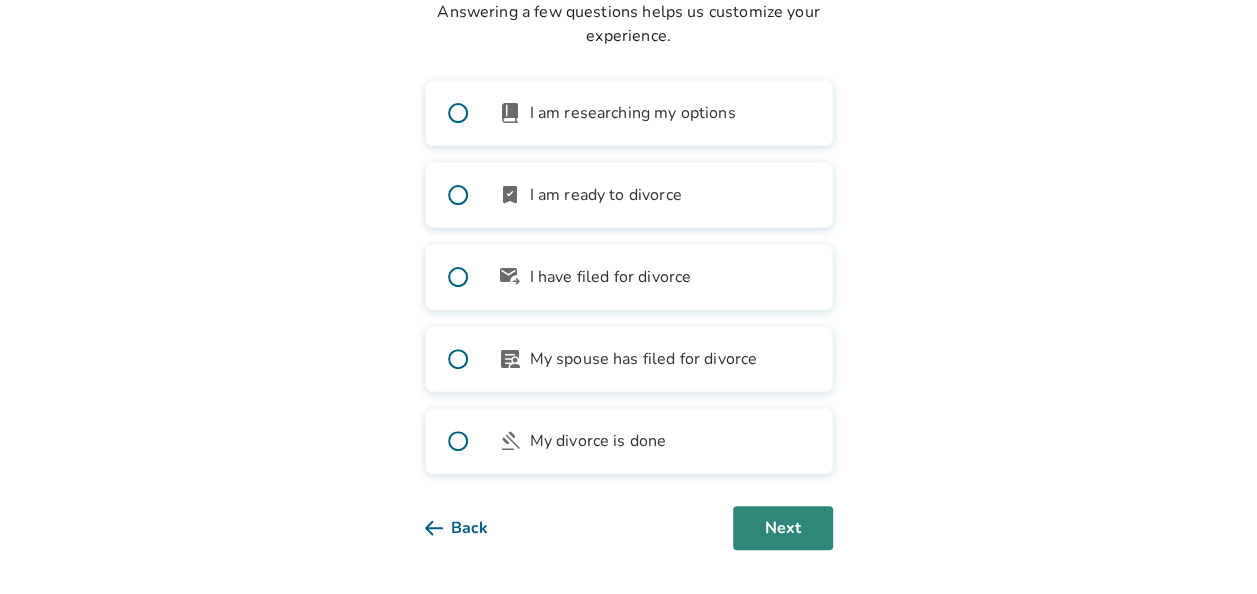 click on "Next" at bounding box center [783, 528] 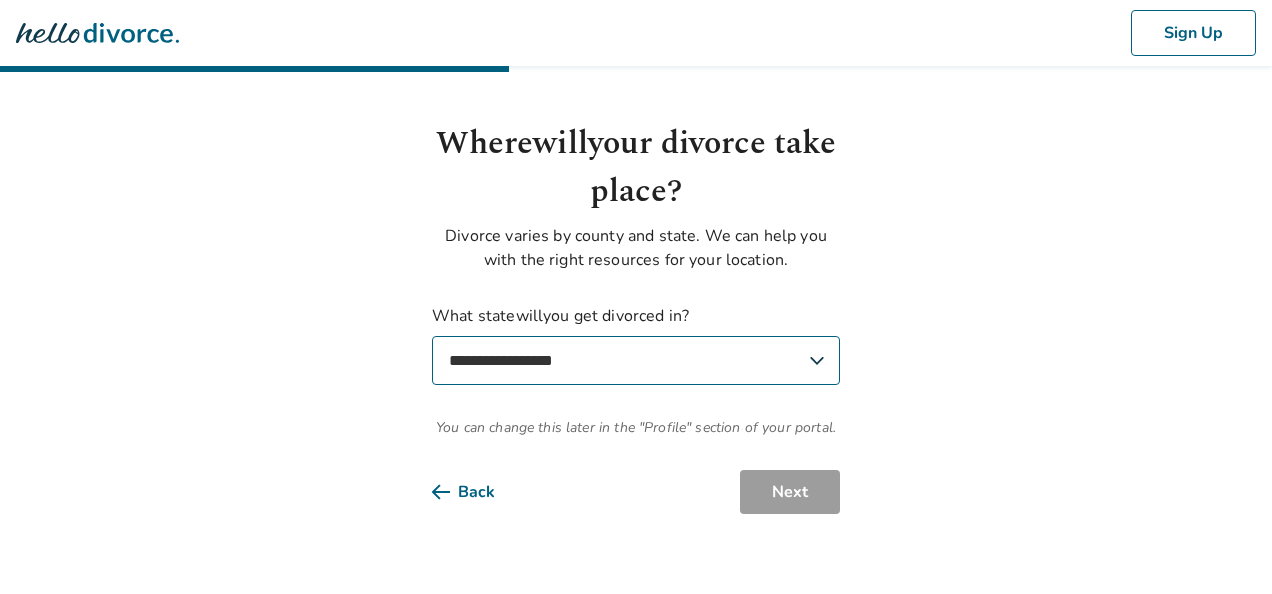 click on "**********" at bounding box center (636, 360) 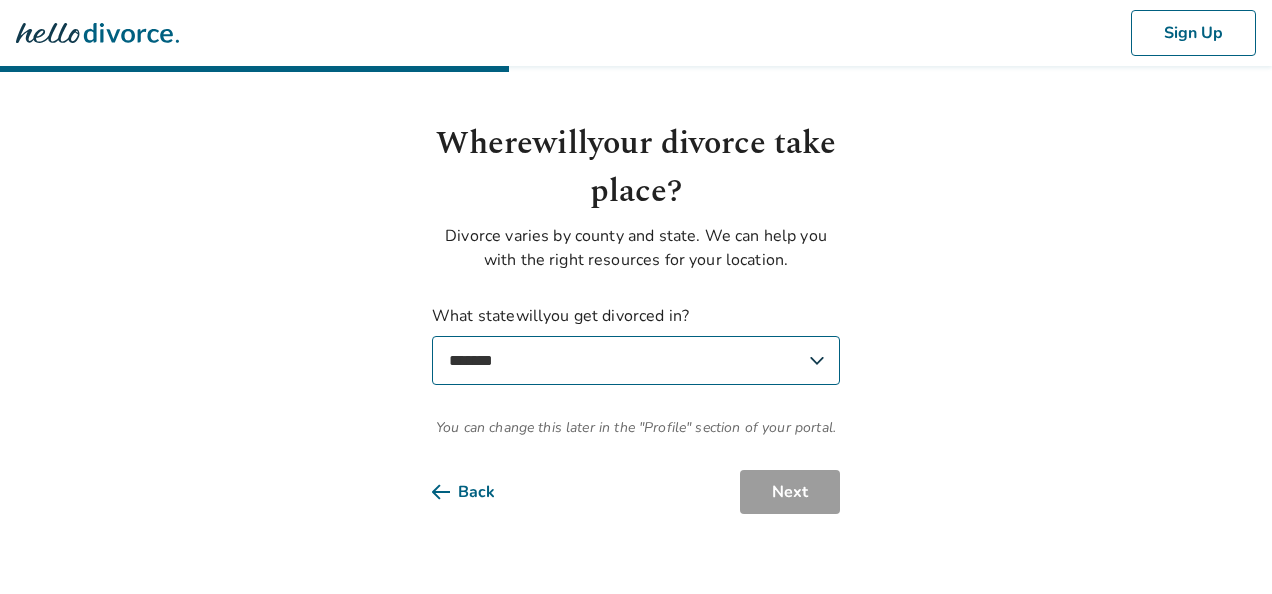 click on "**********" at bounding box center (636, 360) 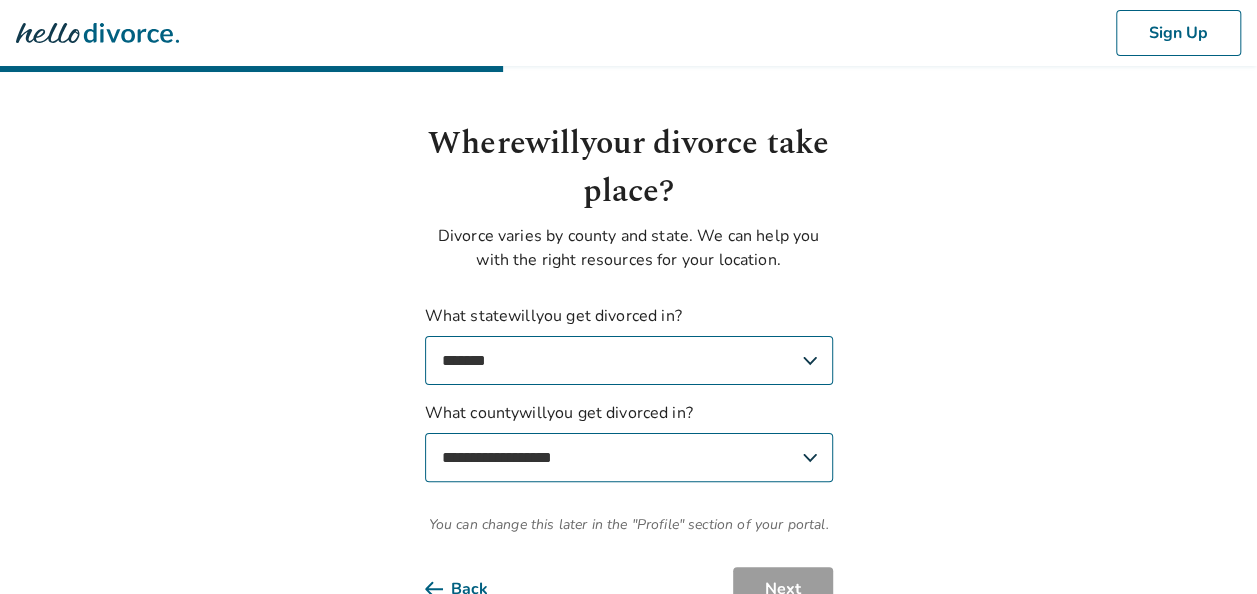click on "**********" at bounding box center [629, 457] 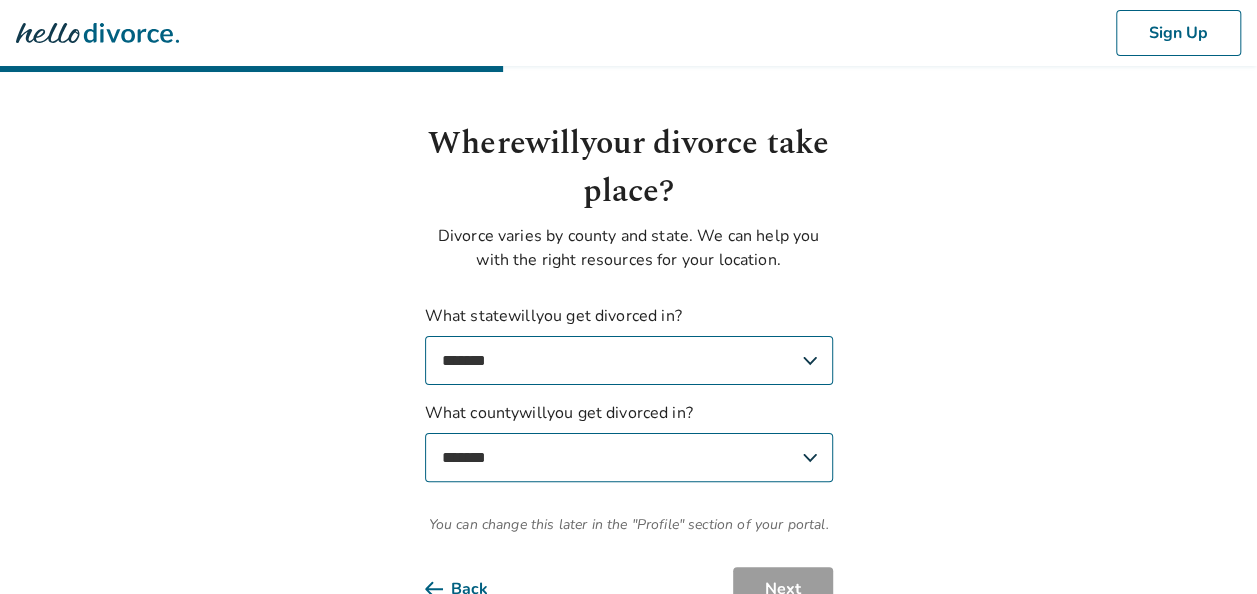 click on "**********" at bounding box center (629, 457) 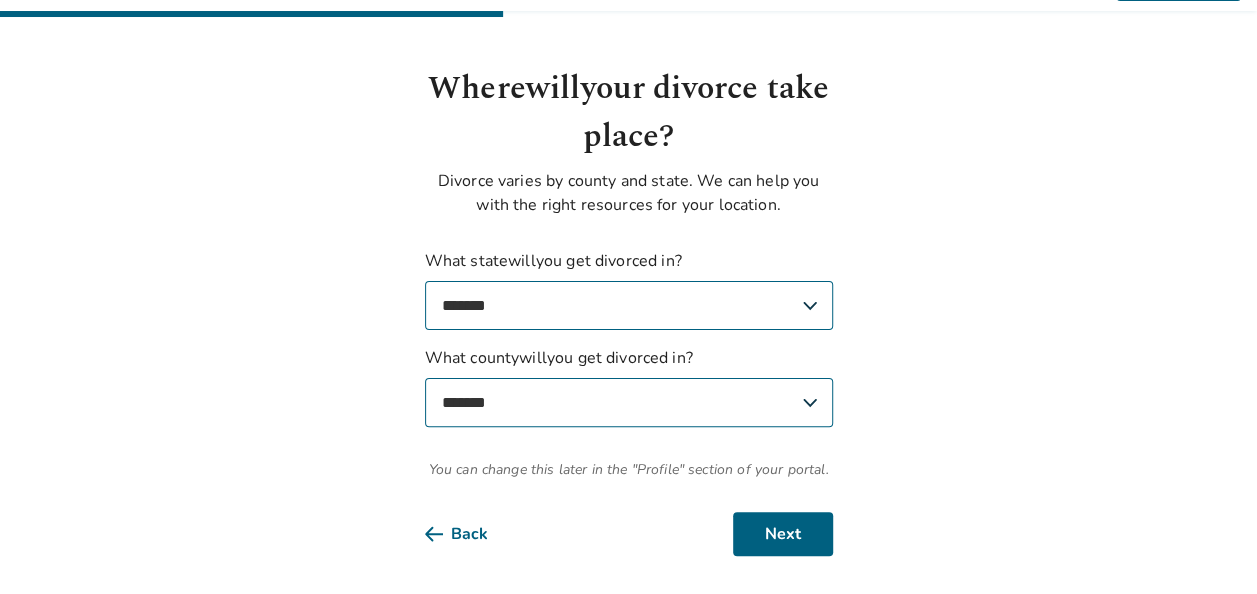 scroll, scrollTop: 63, scrollLeft: 0, axis: vertical 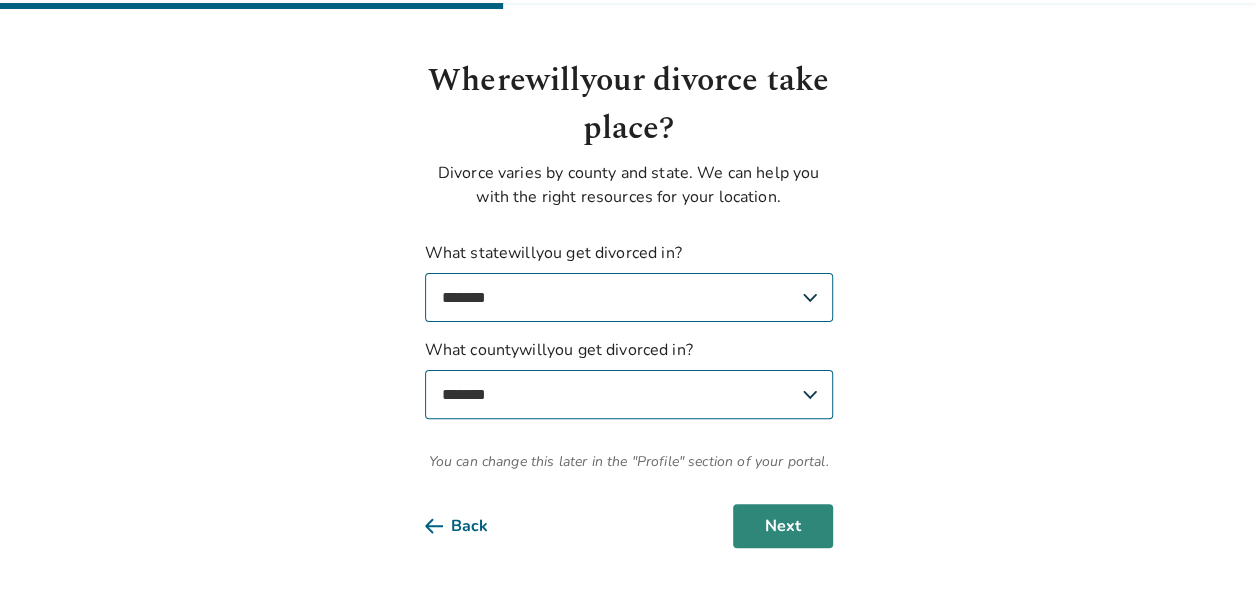 click on "Next" at bounding box center (783, 526) 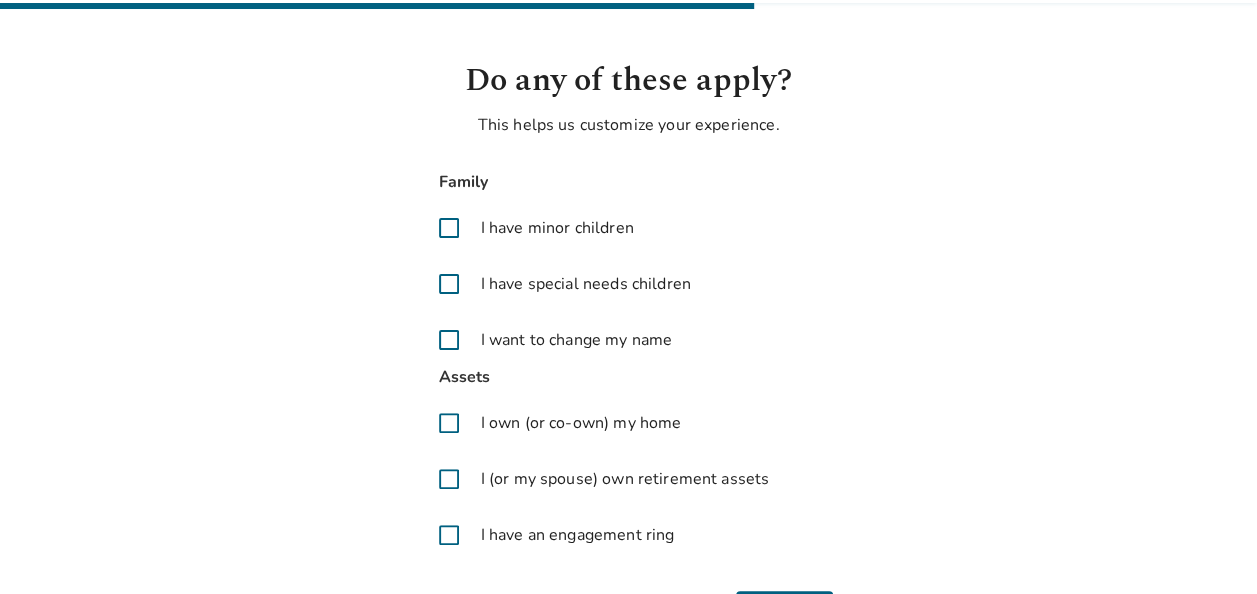 click at bounding box center [449, 228] 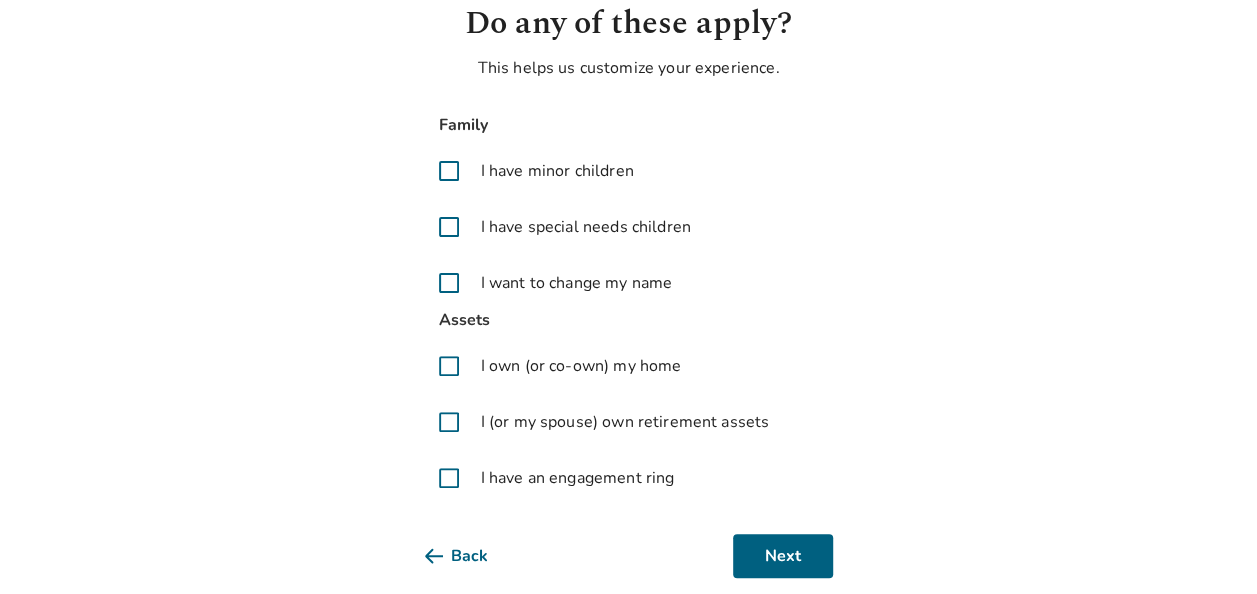 scroll, scrollTop: 152, scrollLeft: 0, axis: vertical 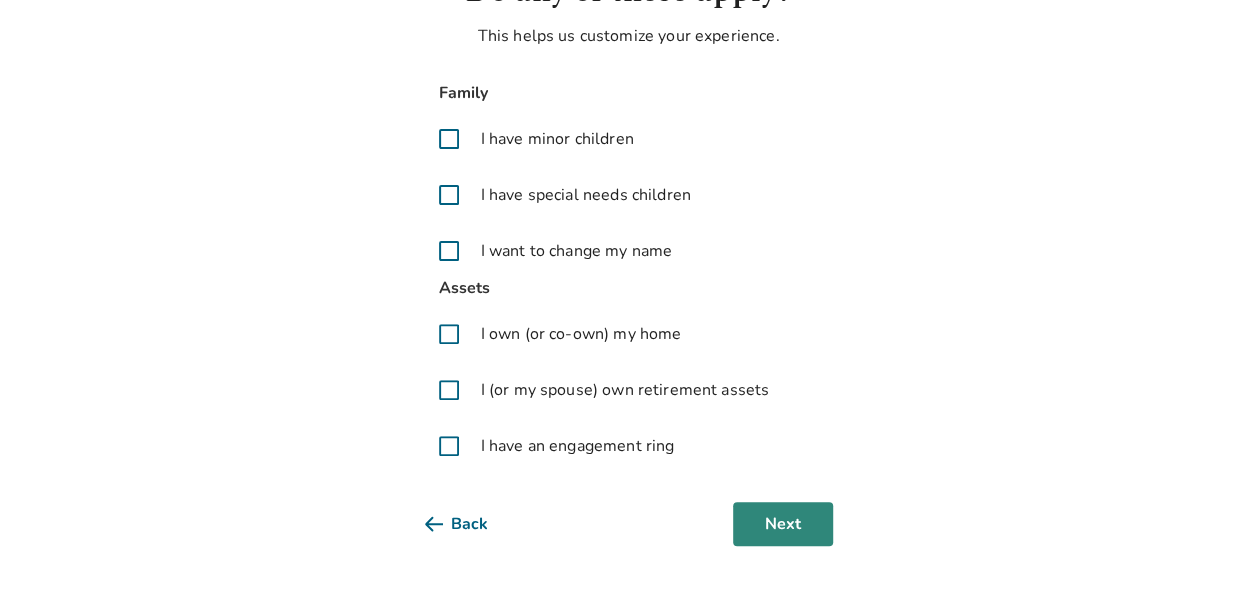 click on "Next" at bounding box center (783, 524) 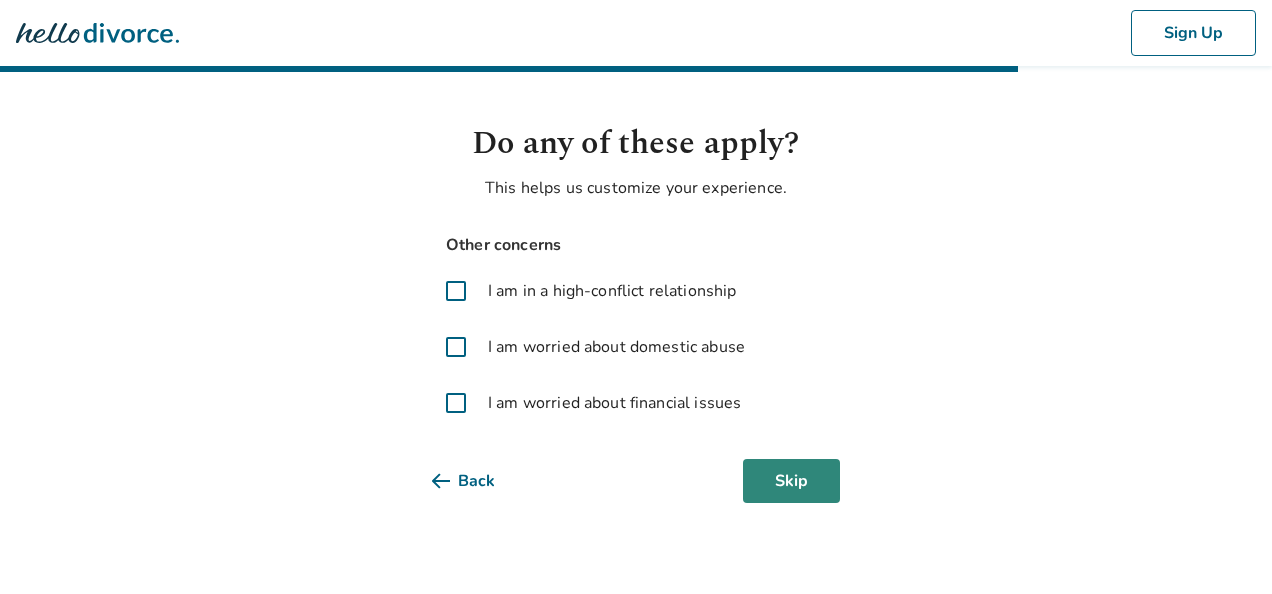 click on "Skip" at bounding box center (791, 481) 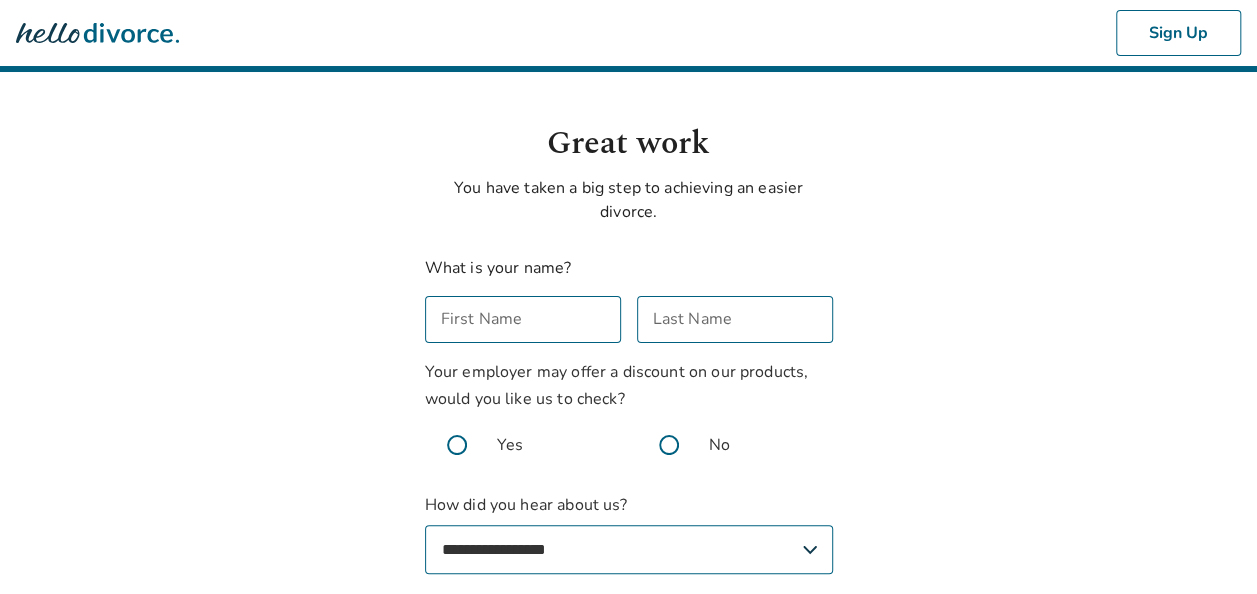 click on "[FIRST] [LAST]" at bounding box center (523, 319) 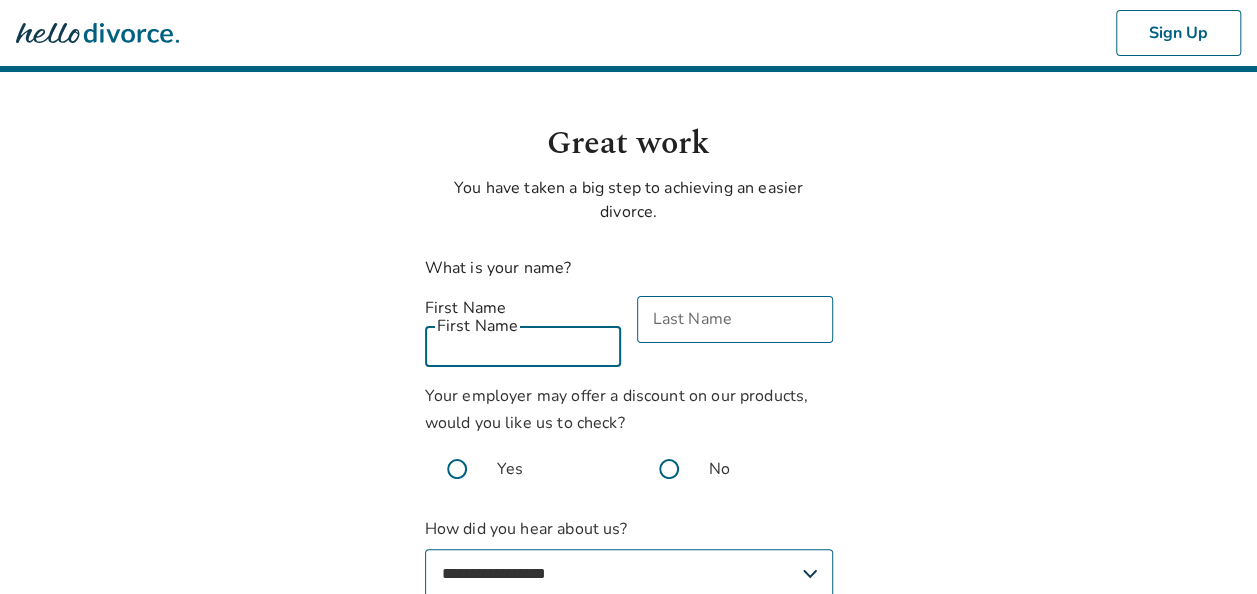 type on "*******" 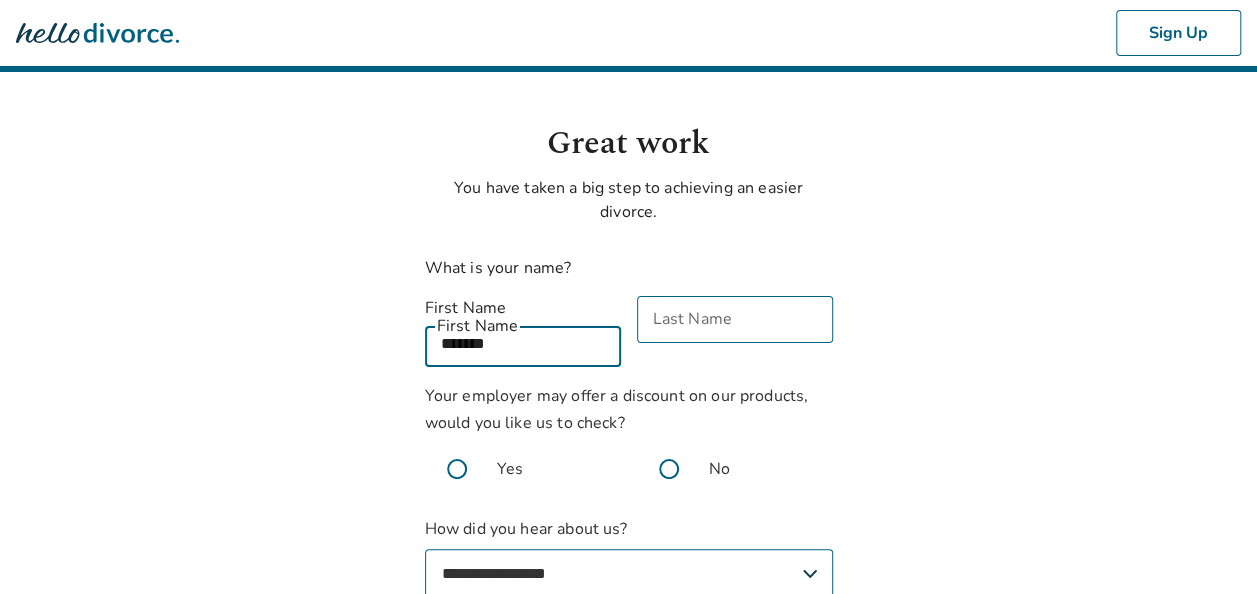 type on "******" 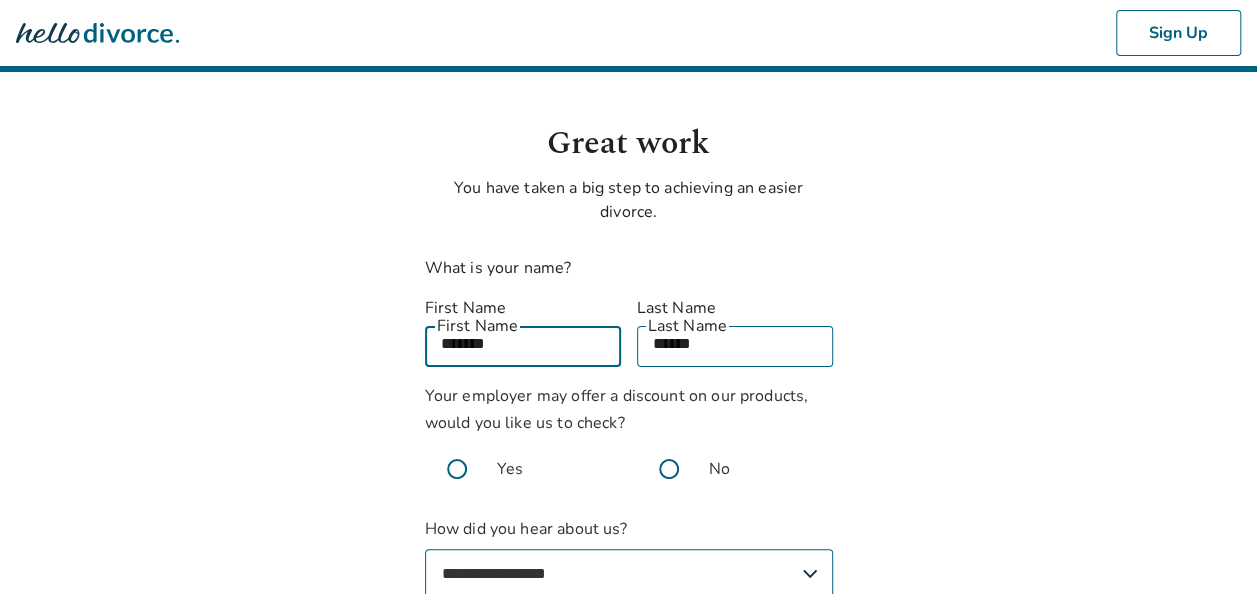 click at bounding box center [669, 469] 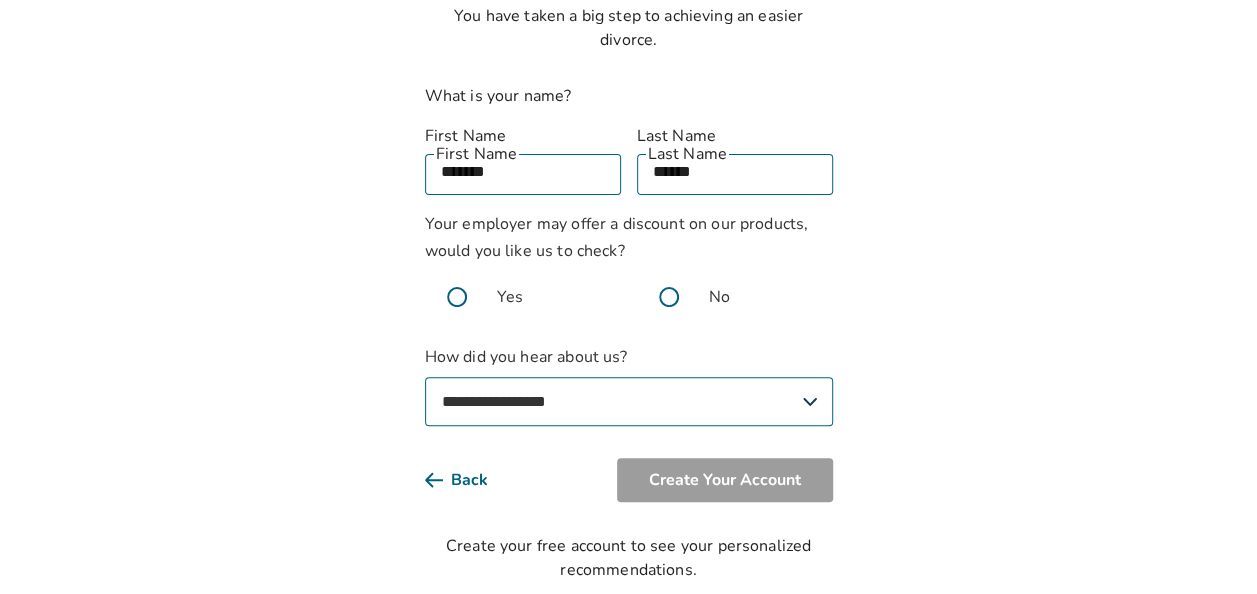 scroll, scrollTop: 183, scrollLeft: 0, axis: vertical 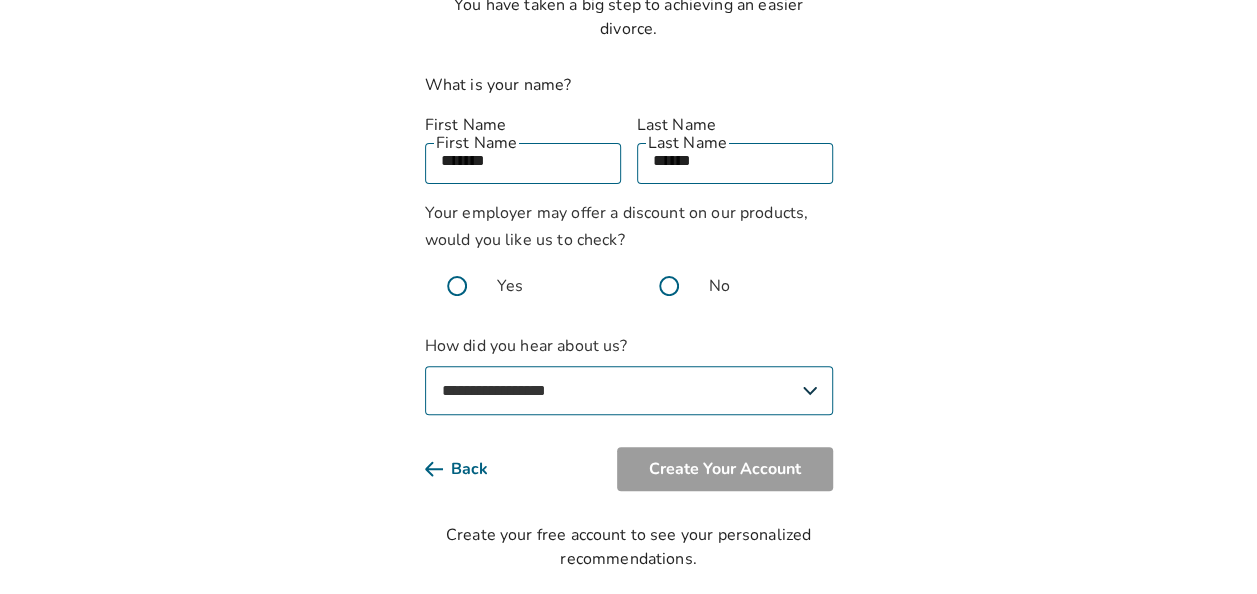 click on "**********" at bounding box center (629, 390) 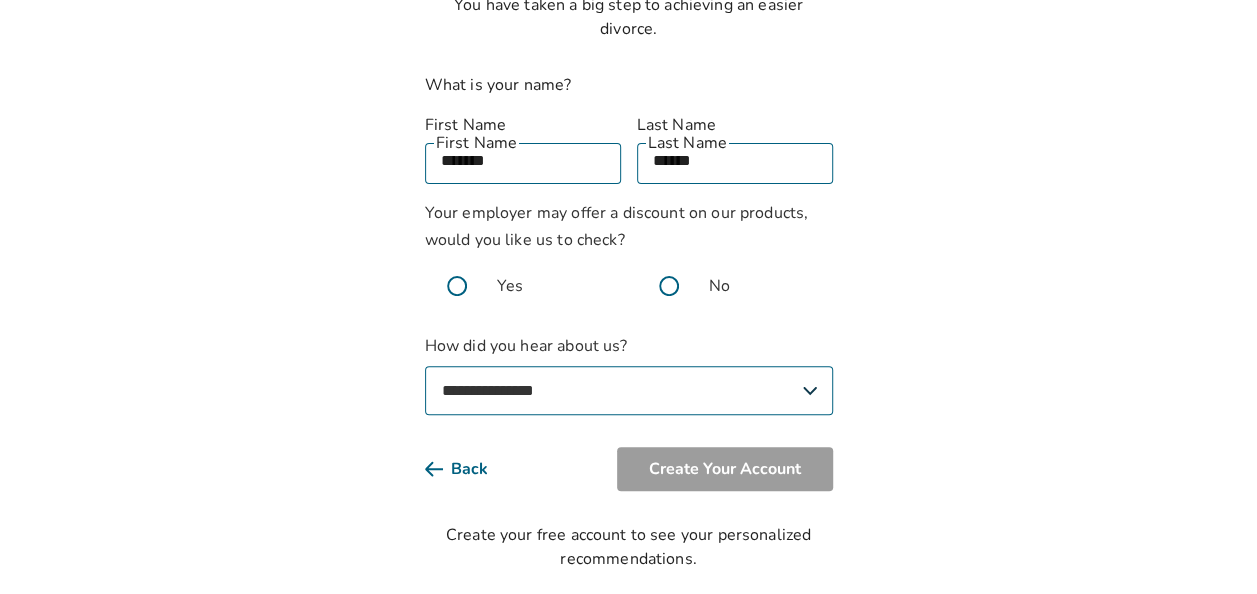 click on "**********" at bounding box center [629, 390] 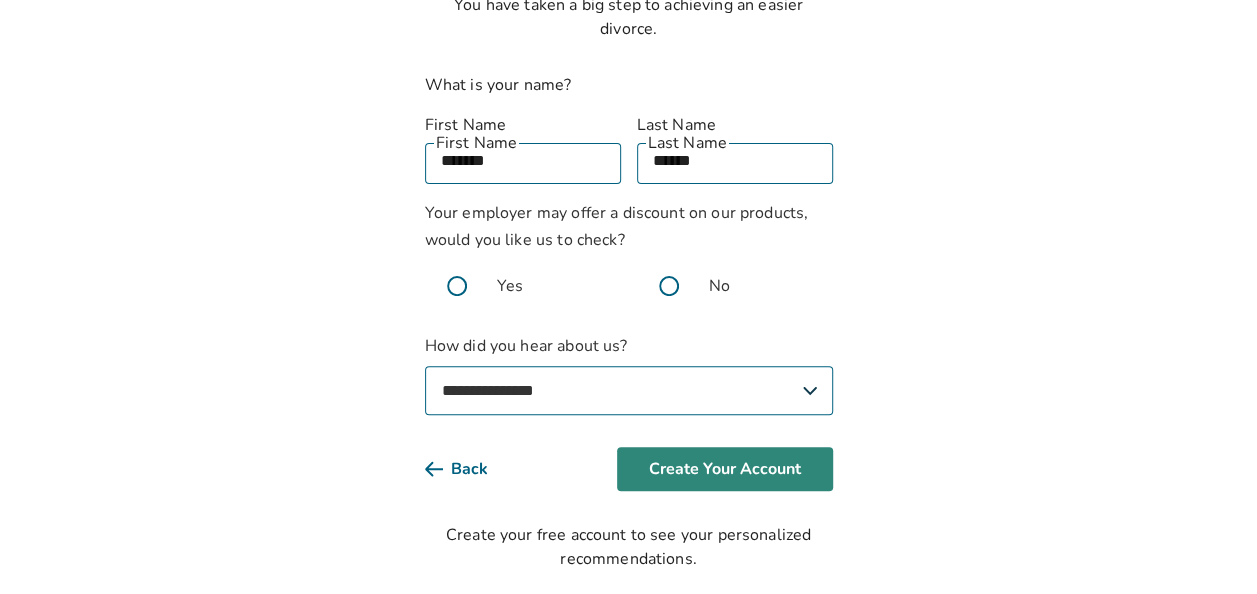 click on "Create Your Account" at bounding box center [725, 469] 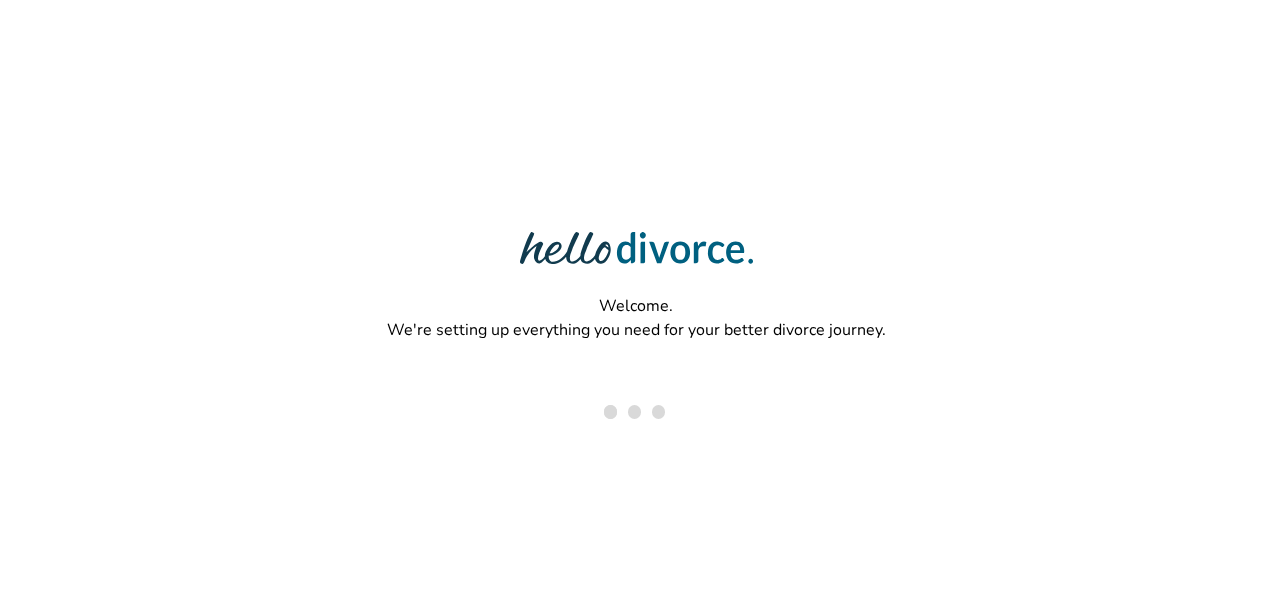 scroll, scrollTop: 0, scrollLeft: 0, axis: both 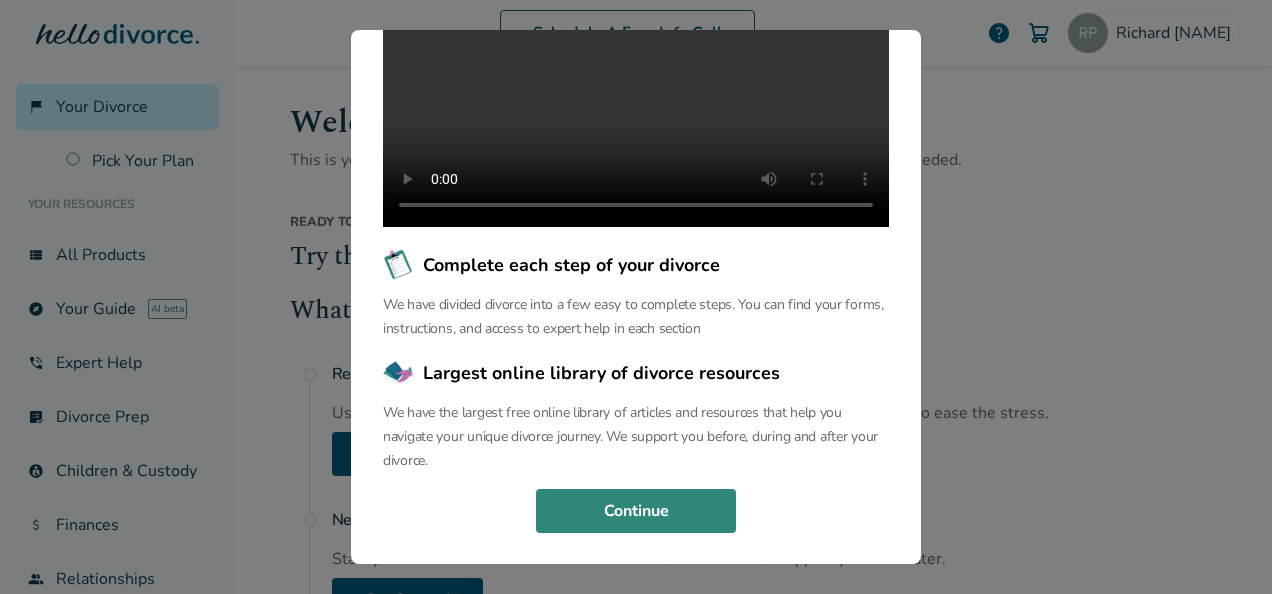 click on "Continue" at bounding box center (636, 511) 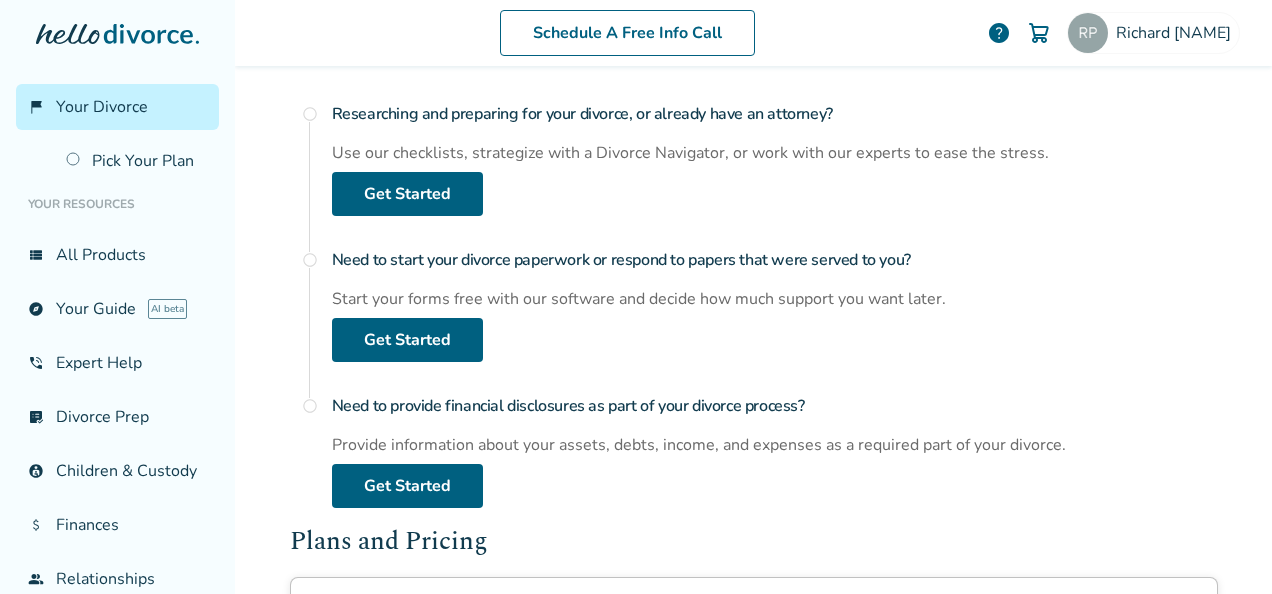 scroll, scrollTop: 261, scrollLeft: 0, axis: vertical 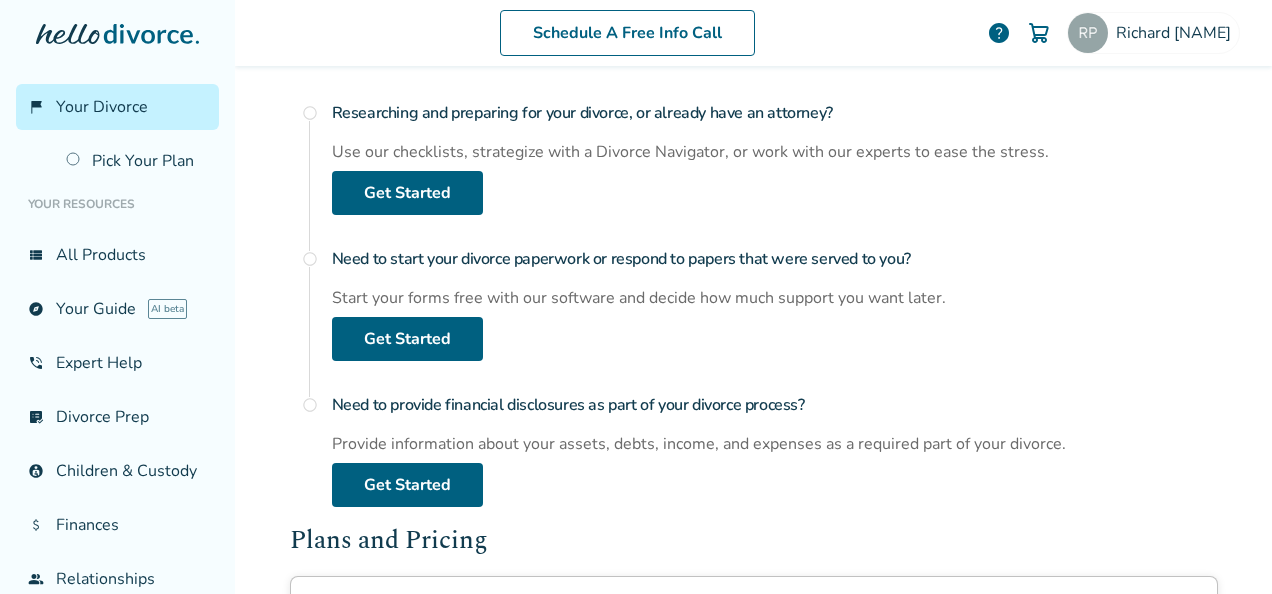 click on "radio_button_unchecked" at bounding box center (310, 259) 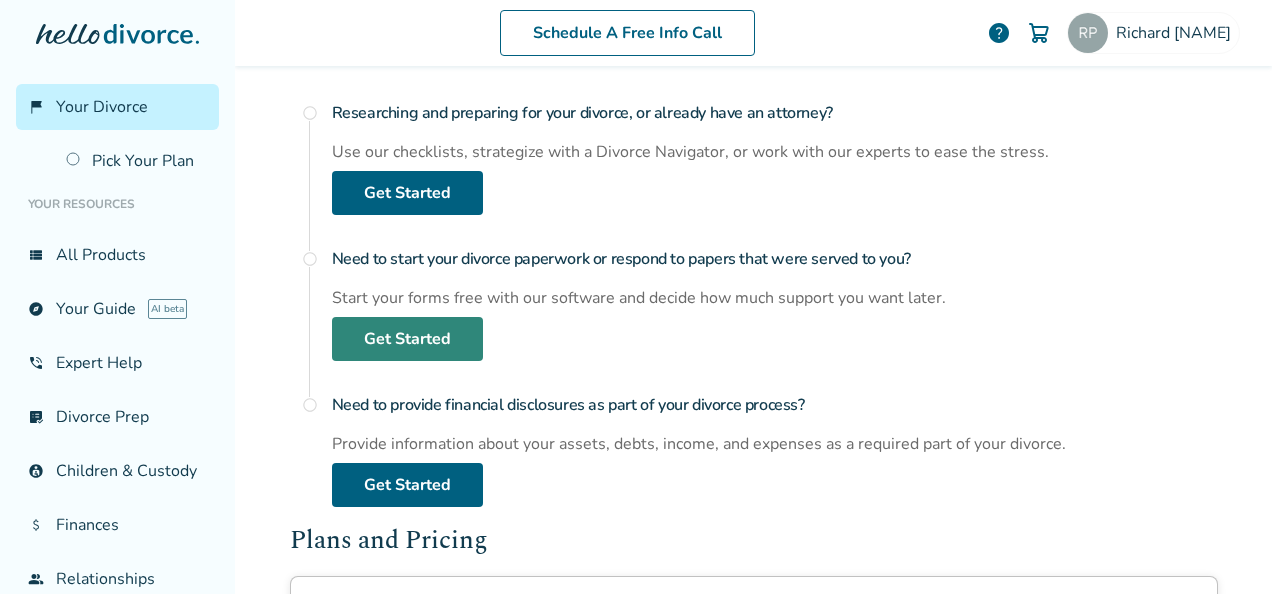 click on "Get Started" at bounding box center (407, 339) 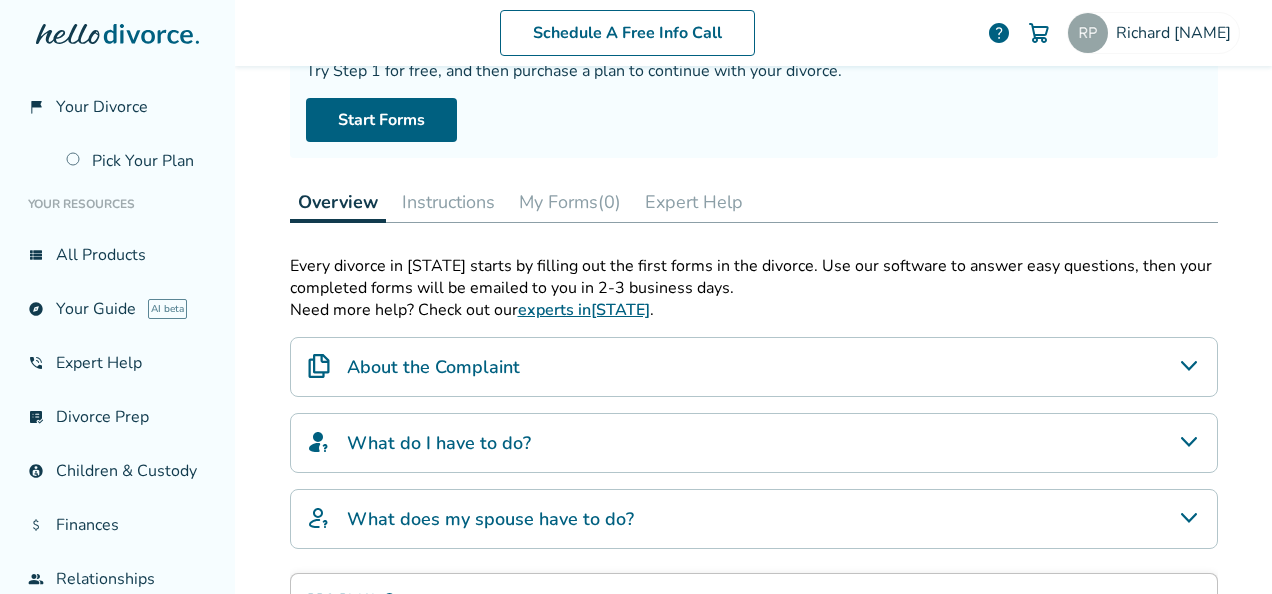 scroll, scrollTop: 188, scrollLeft: 0, axis: vertical 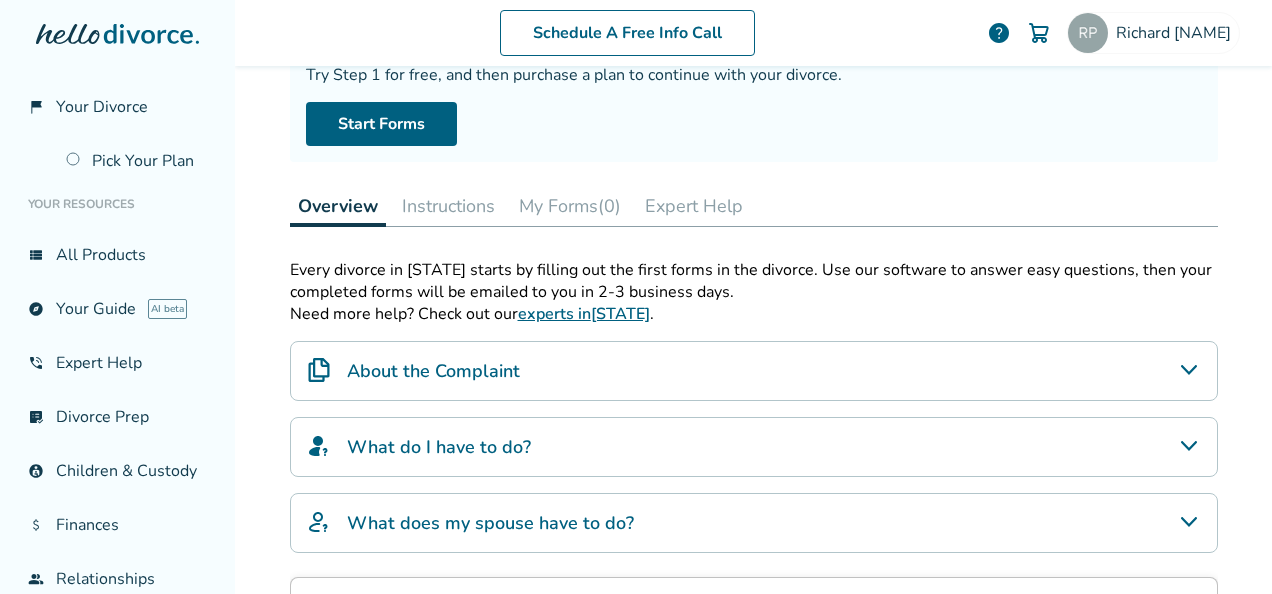 click on "My Forms  (0)" at bounding box center (570, 206) 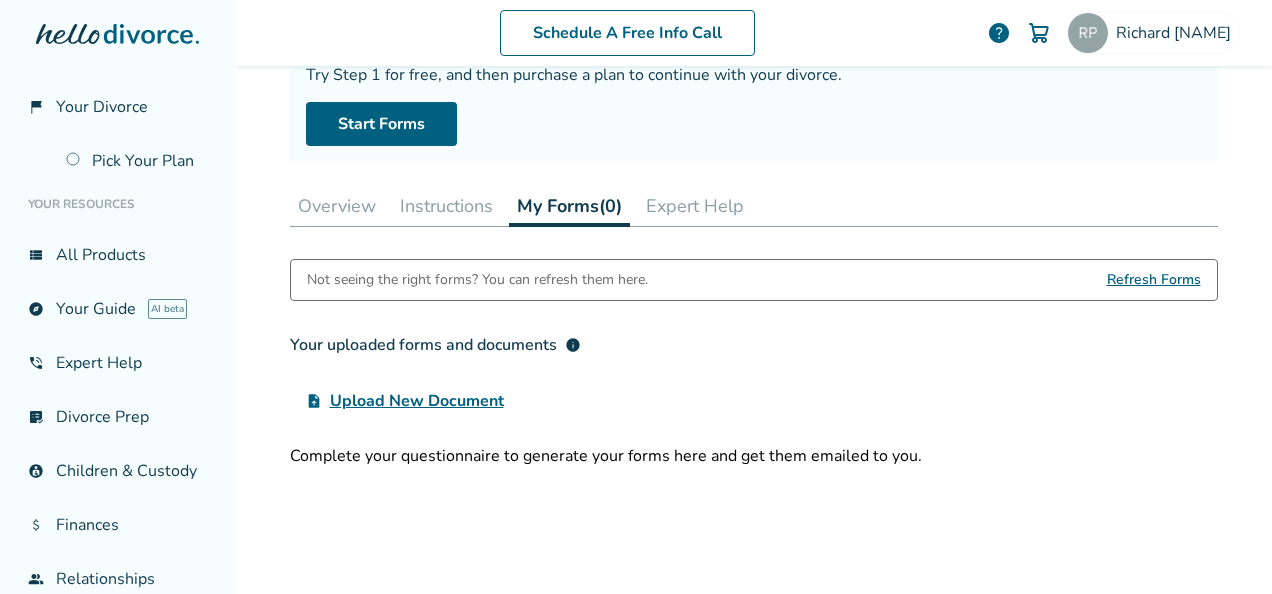 click on "Upload New Document" at bounding box center [417, 401] 